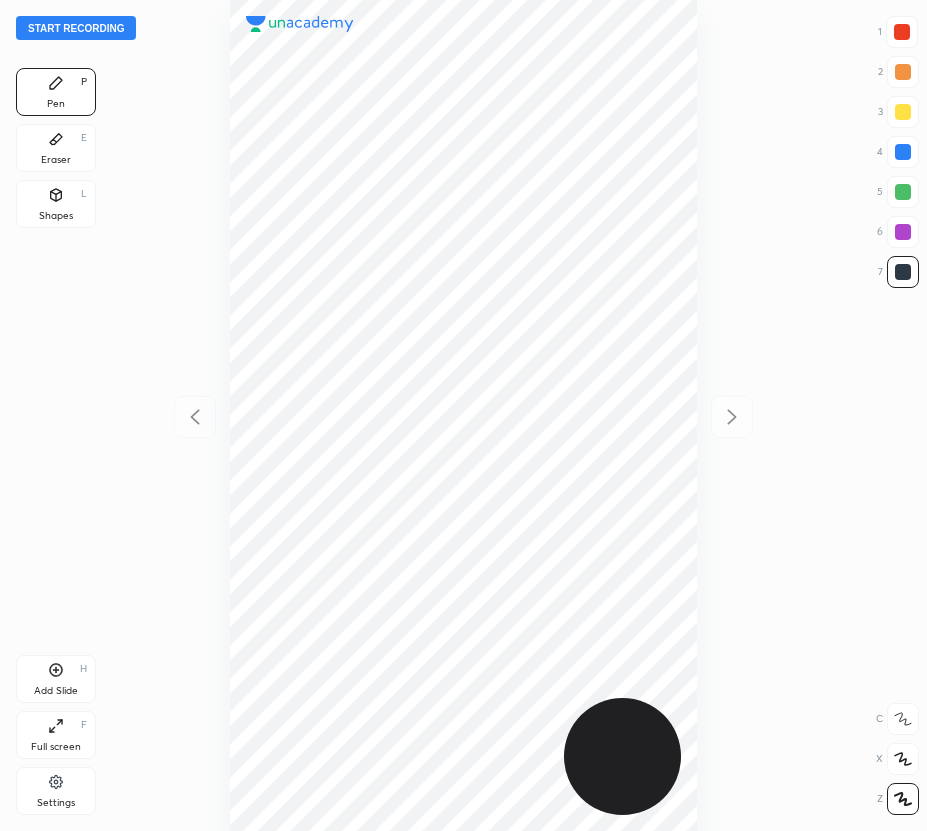 scroll, scrollTop: 0, scrollLeft: 0, axis: both 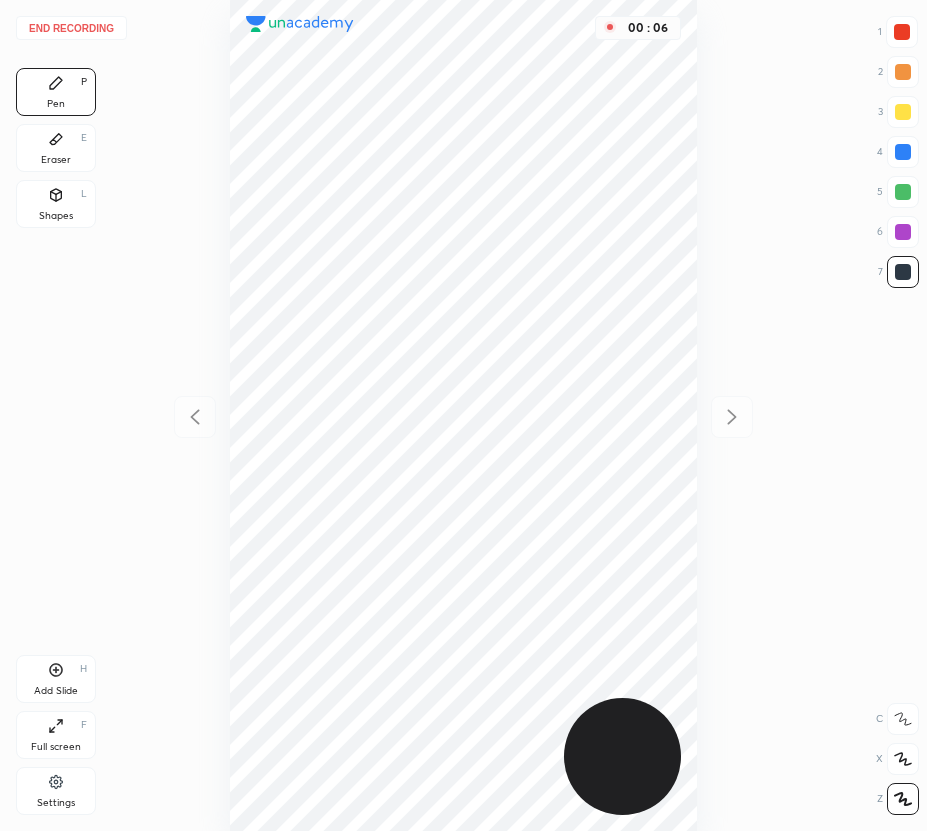 click at bounding box center (902, 32) 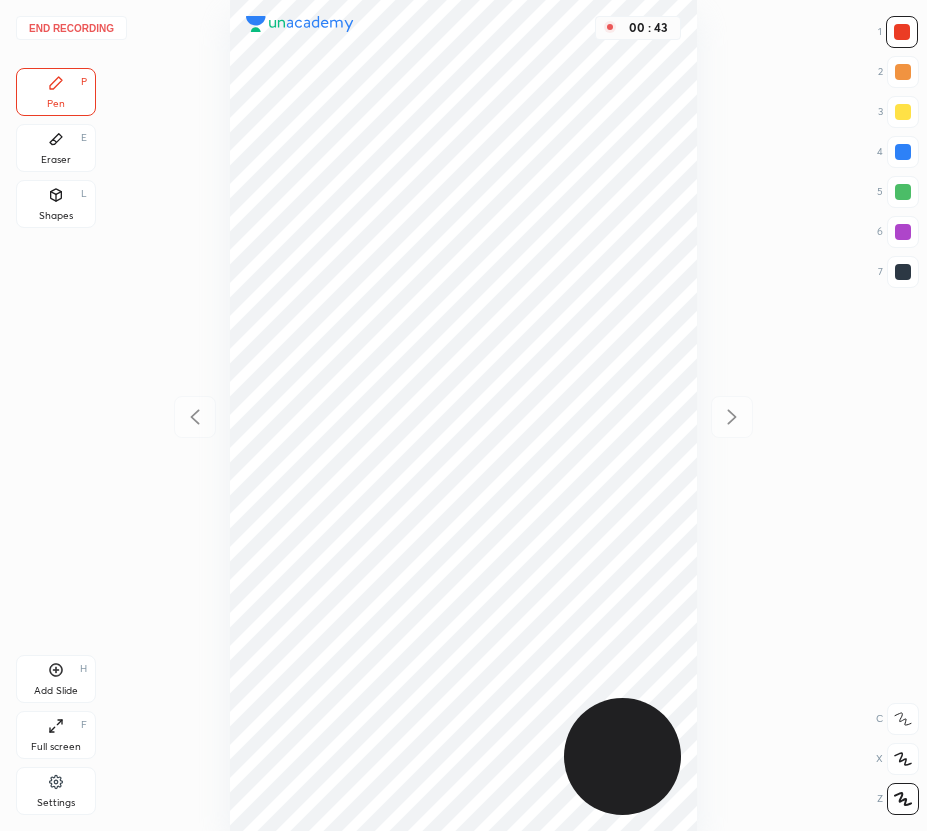 click on "Eraser E" at bounding box center (56, 148) 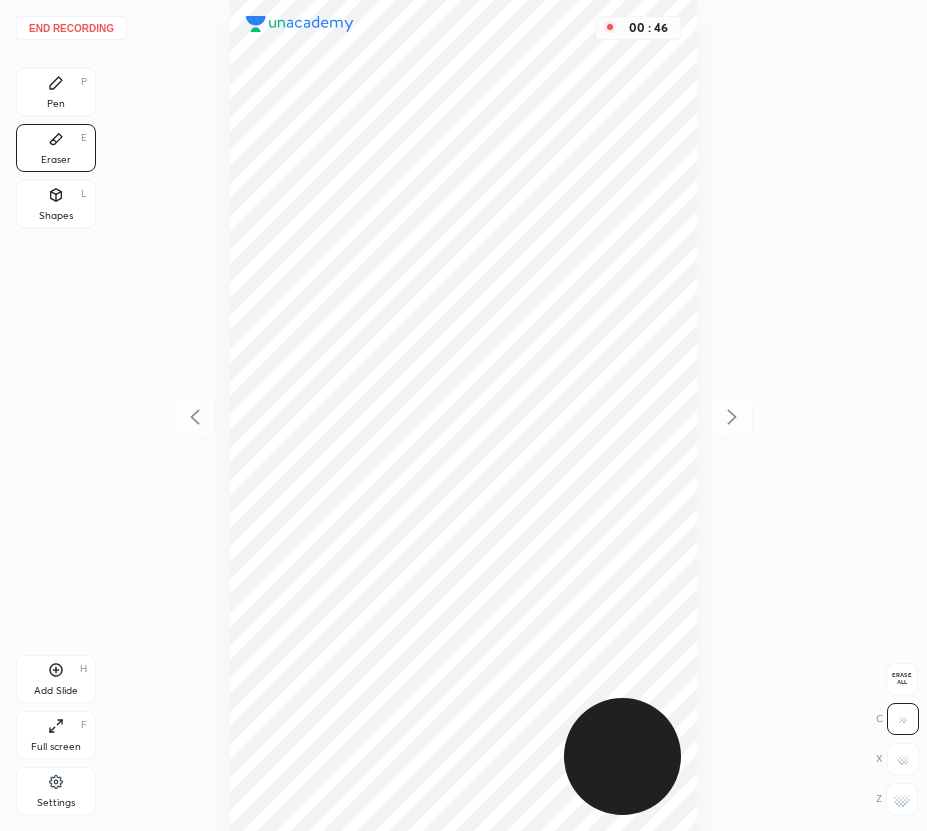 click on "Pen P" at bounding box center [56, 92] 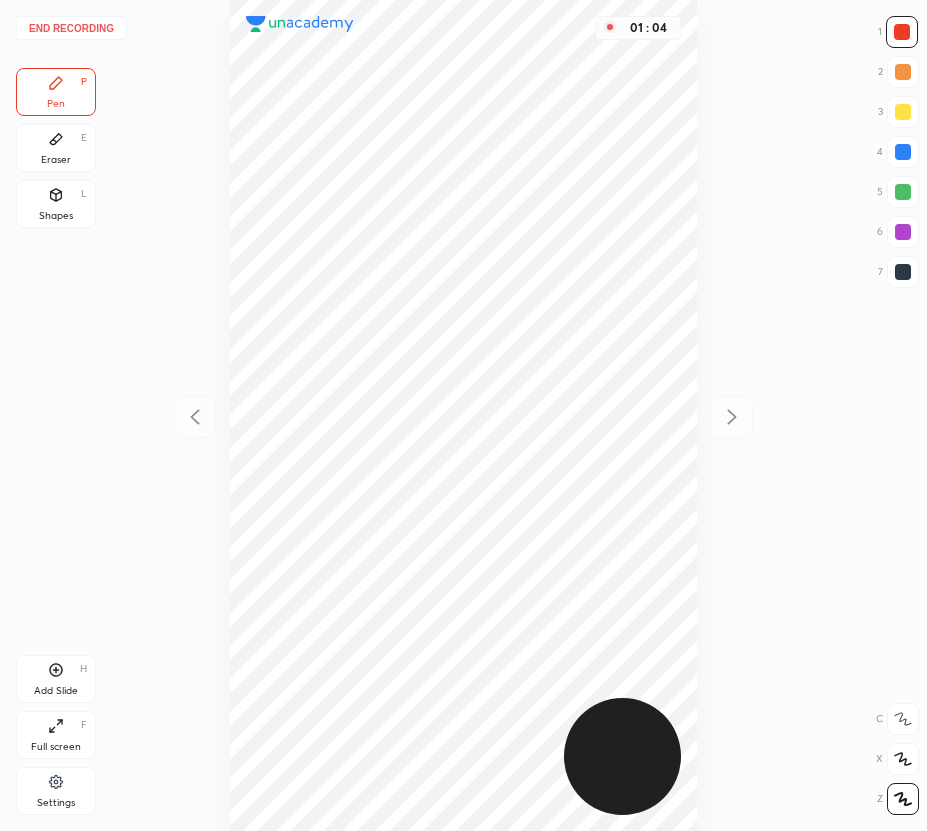 click 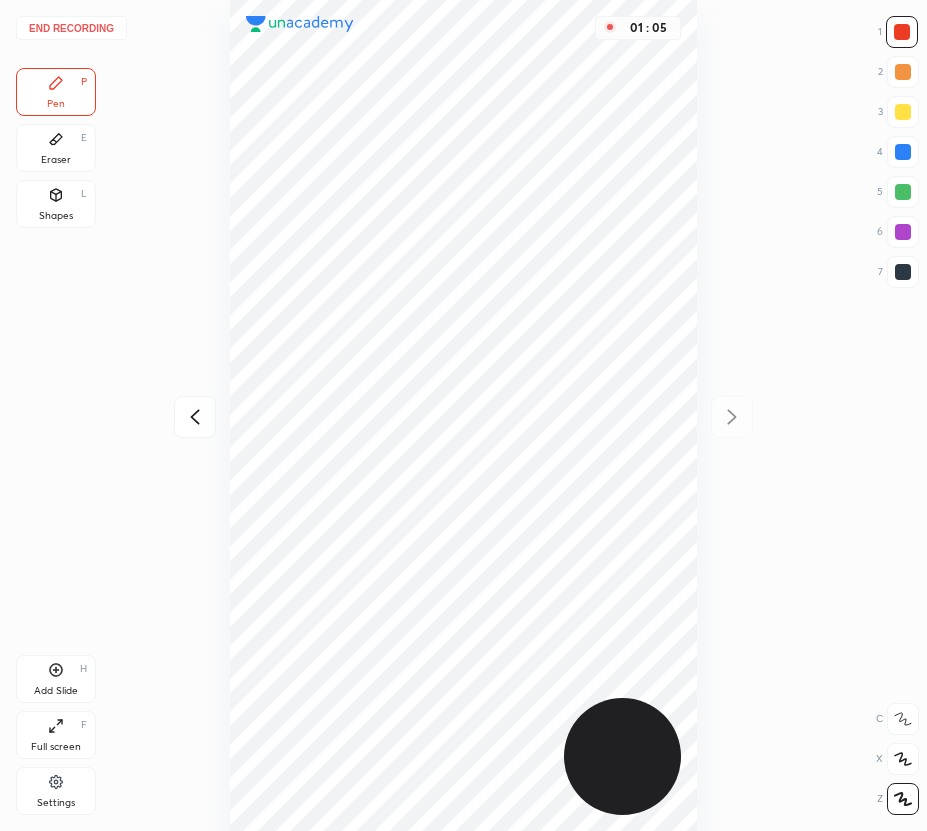 click at bounding box center [903, 152] 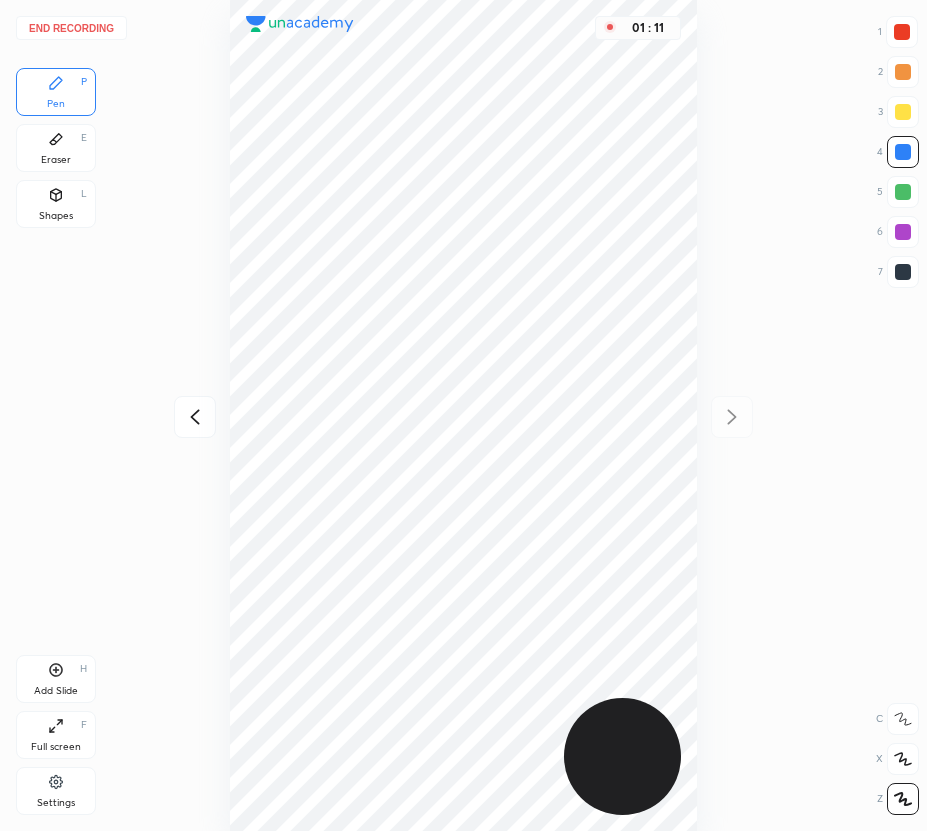 drag, startPoint x: 890, startPoint y: 27, endPoint x: 722, endPoint y: 48, distance: 169.30742 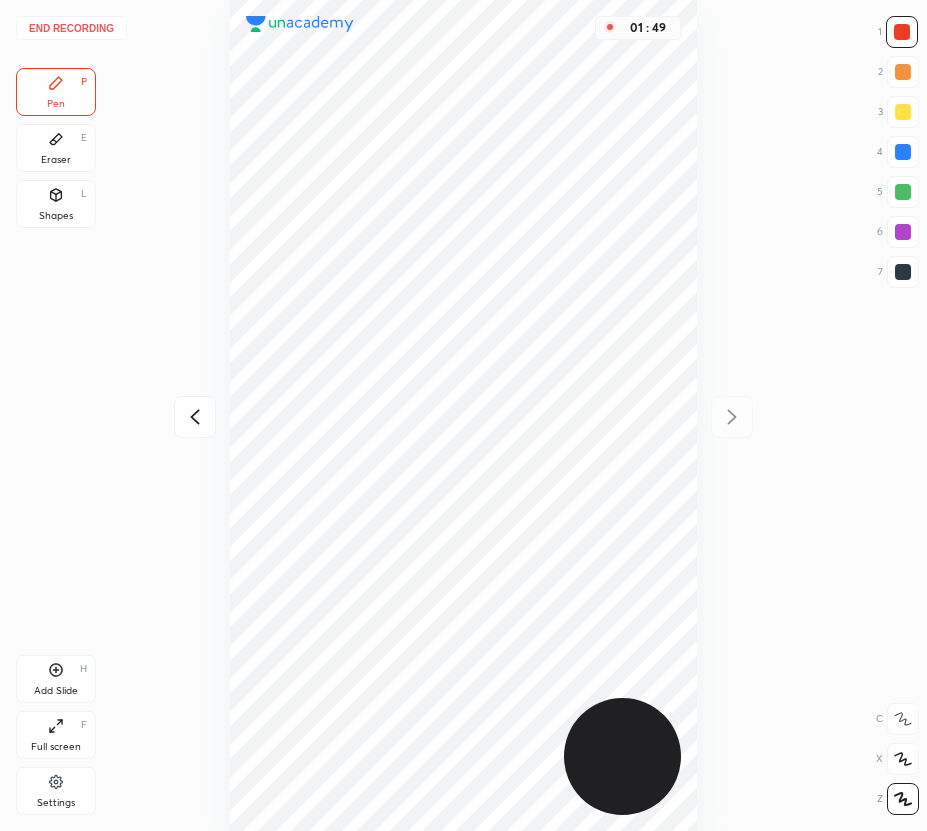 click 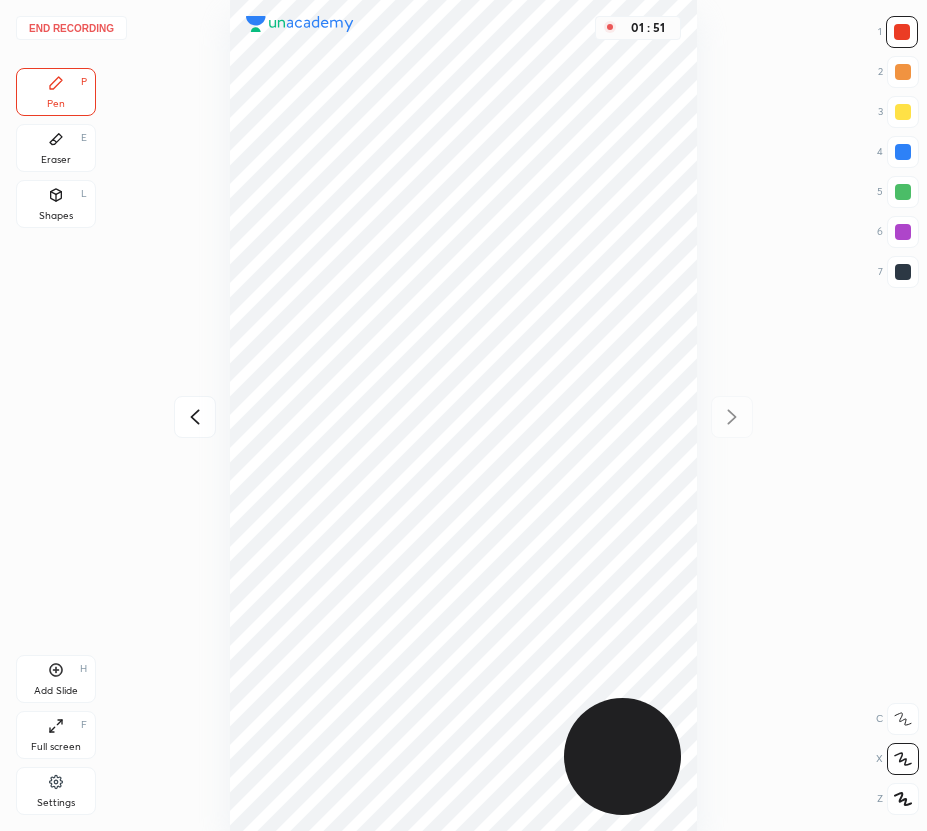 drag, startPoint x: 907, startPoint y: 192, endPoint x: 901, endPoint y: 201, distance: 10.816654 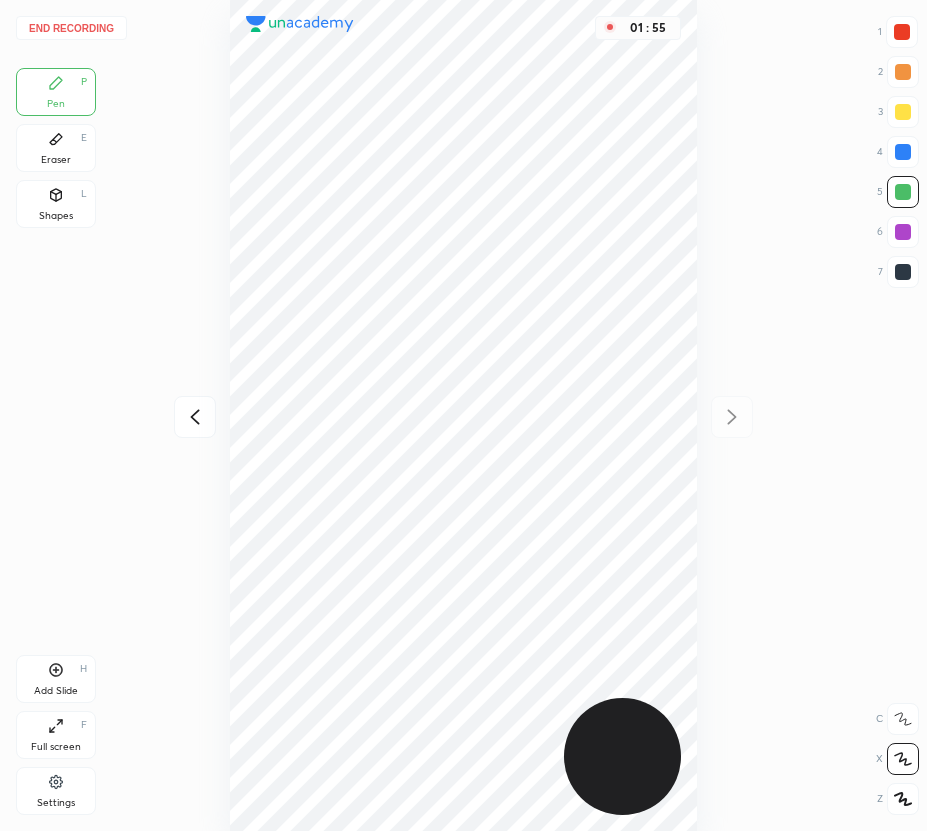 click on "End recording" at bounding box center (71, 28) 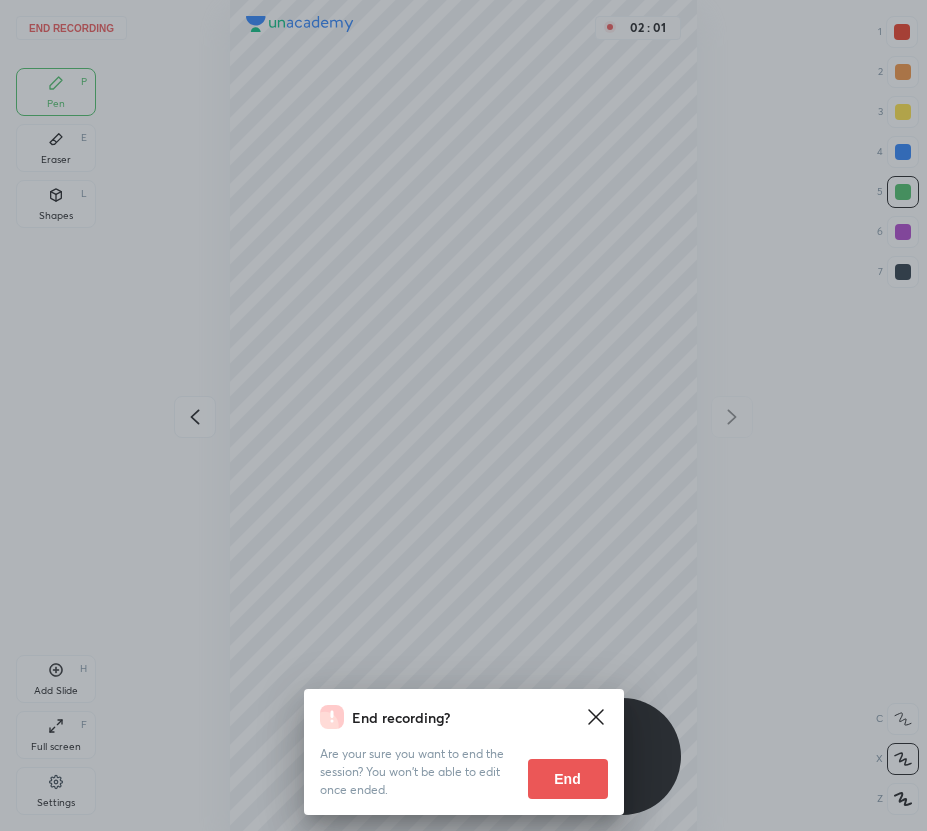 click on "End" at bounding box center [568, 779] 